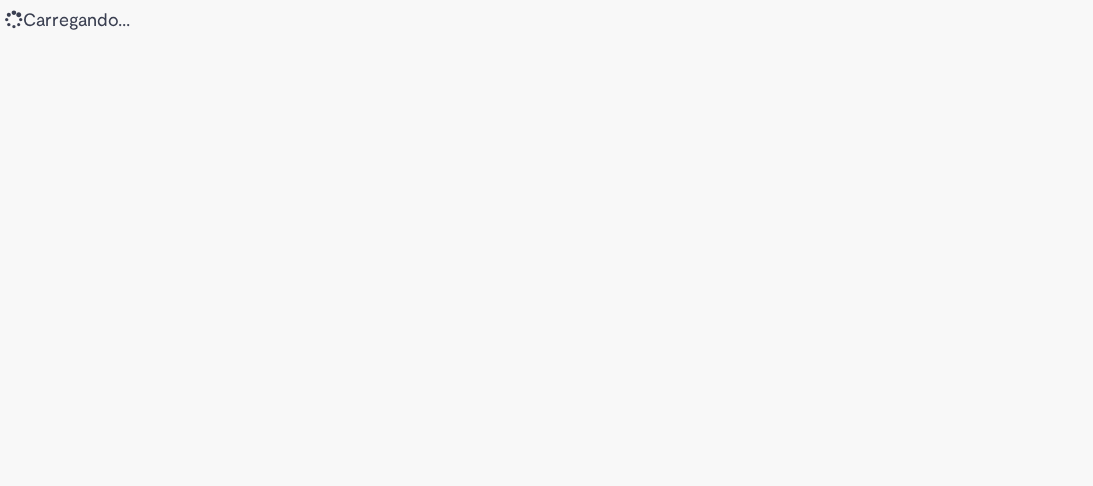 scroll, scrollTop: 0, scrollLeft: 0, axis: both 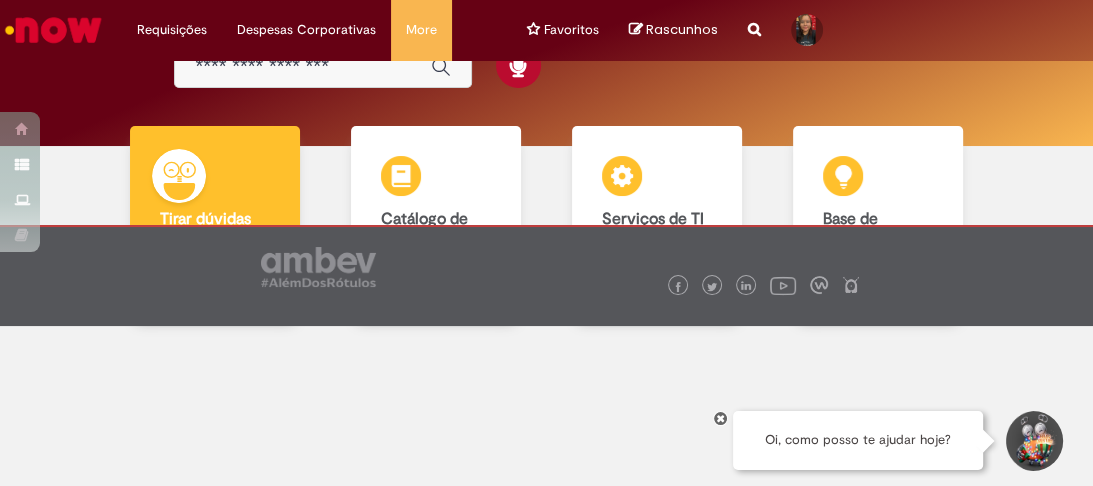 click at bounding box center (720, 418) 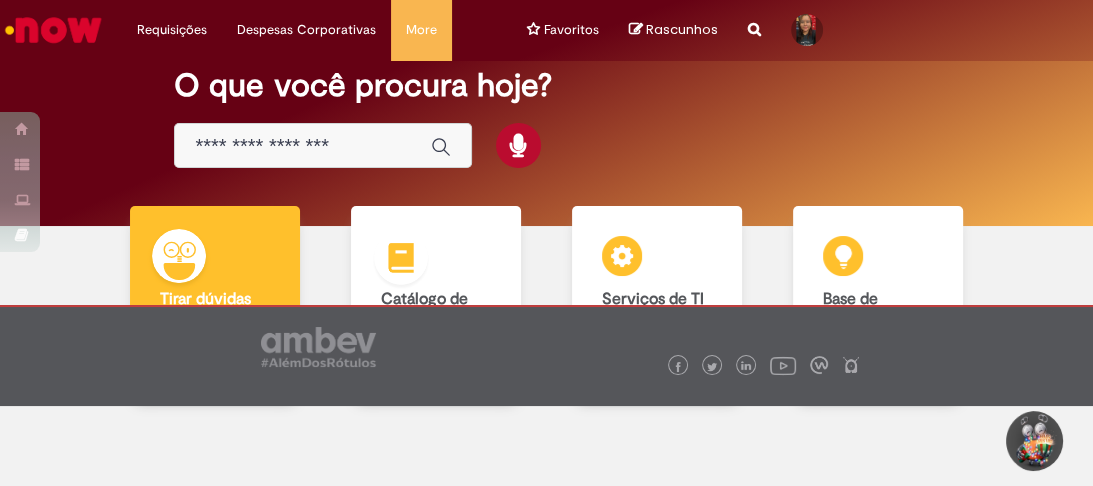 scroll, scrollTop: 0, scrollLeft: 0, axis: both 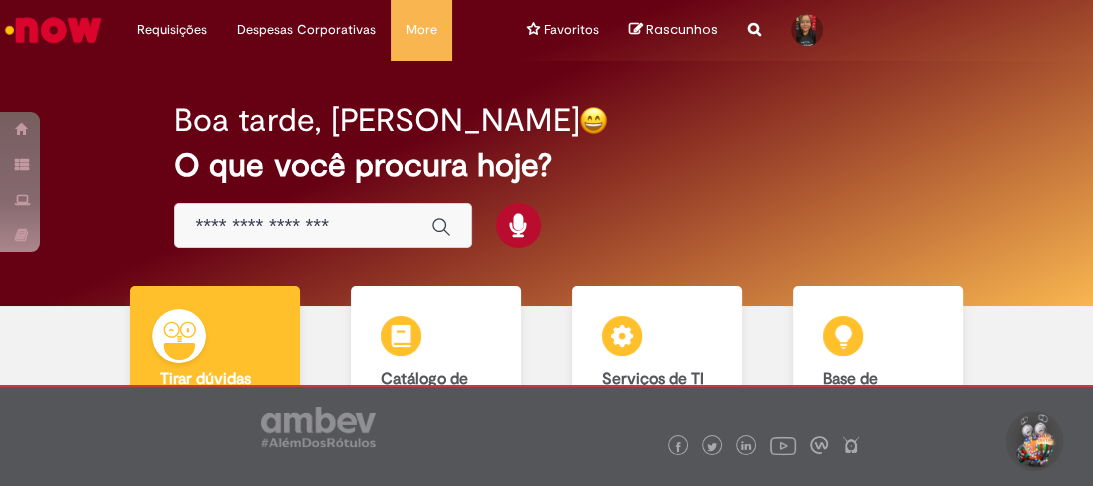drag, startPoint x: 307, startPoint y: 225, endPoint x: 382, endPoint y: 237, distance: 75.95393 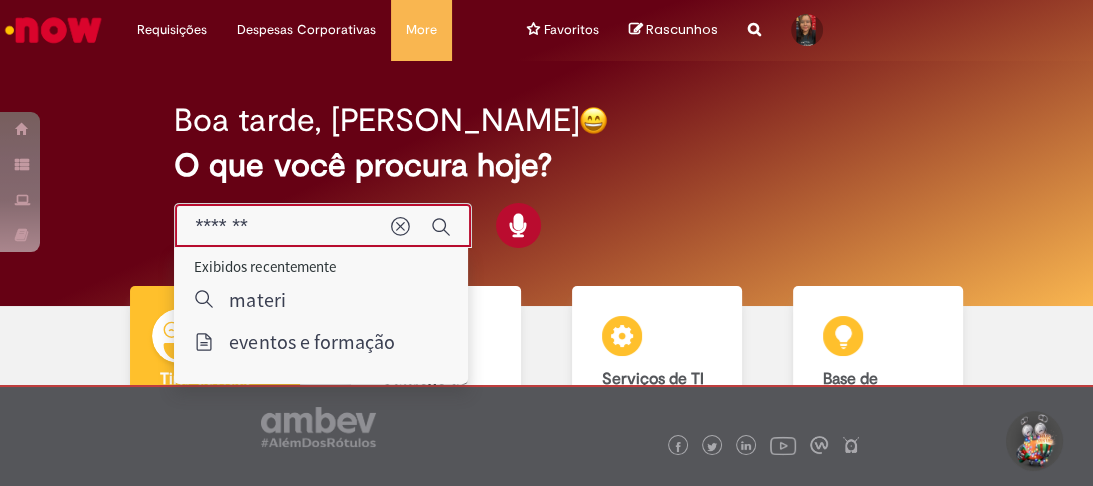 type on "********" 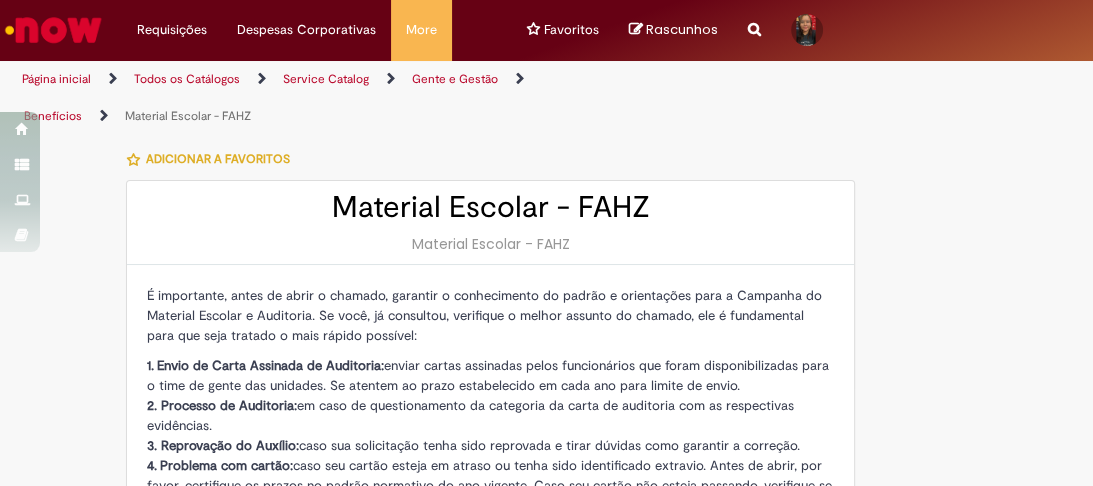 type on "********" 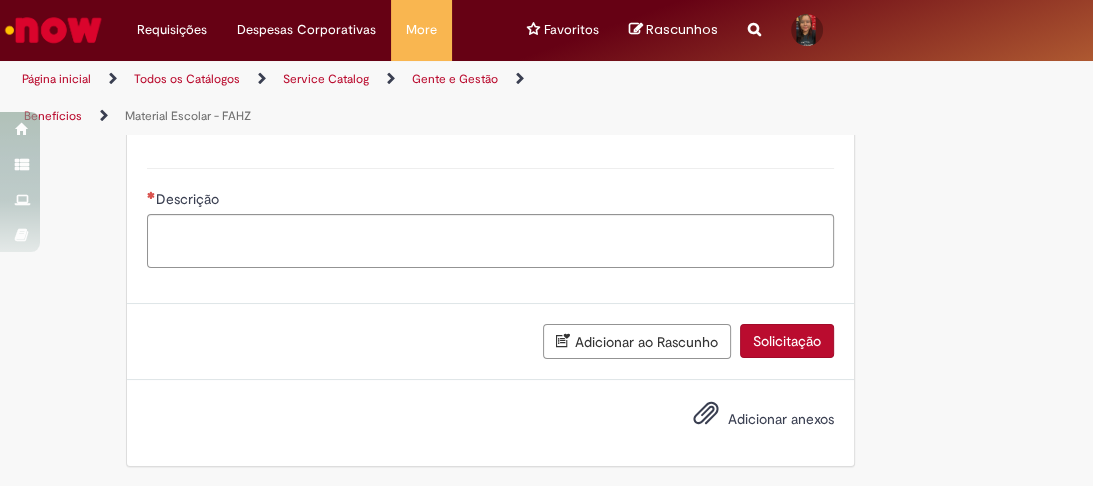 scroll, scrollTop: 880, scrollLeft: 0, axis: vertical 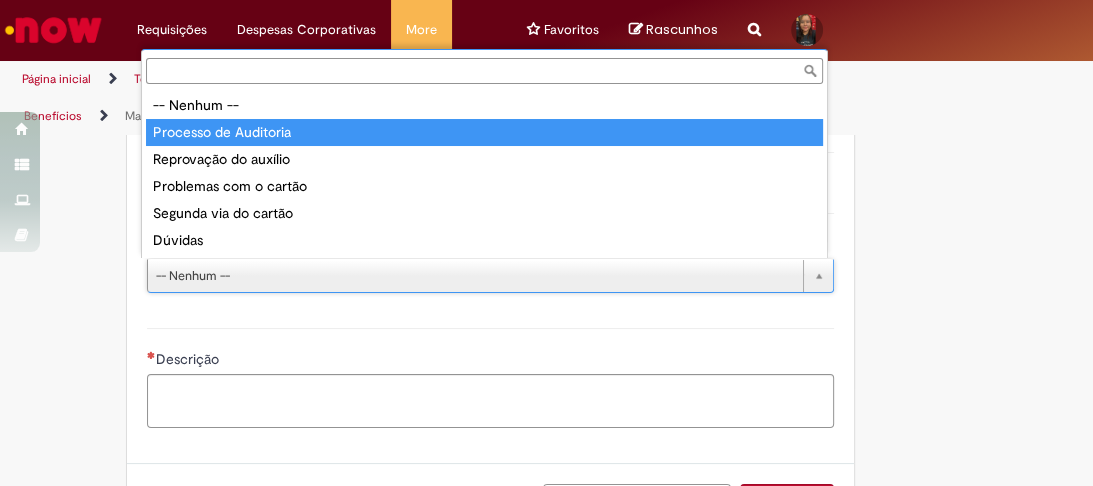 type on "**********" 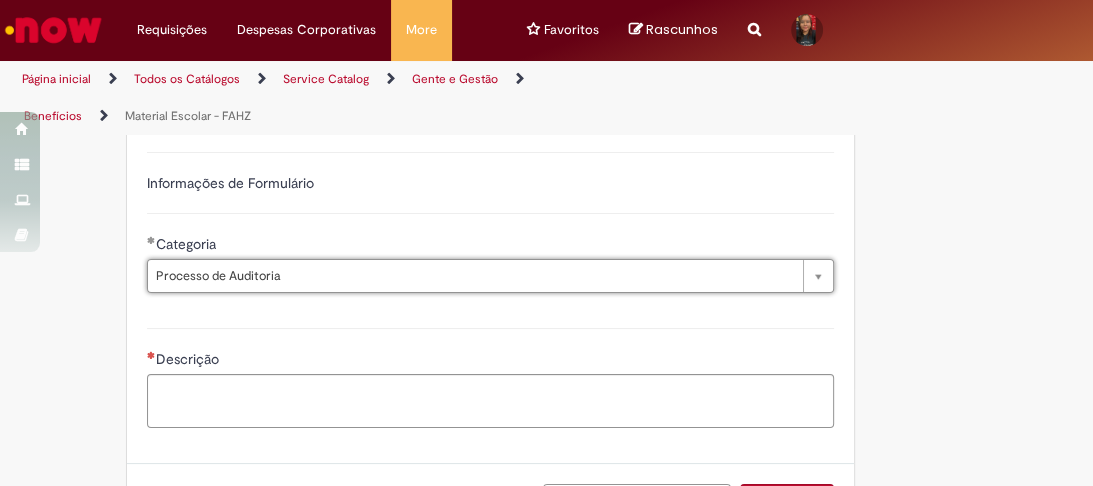 scroll, scrollTop: 1040, scrollLeft: 0, axis: vertical 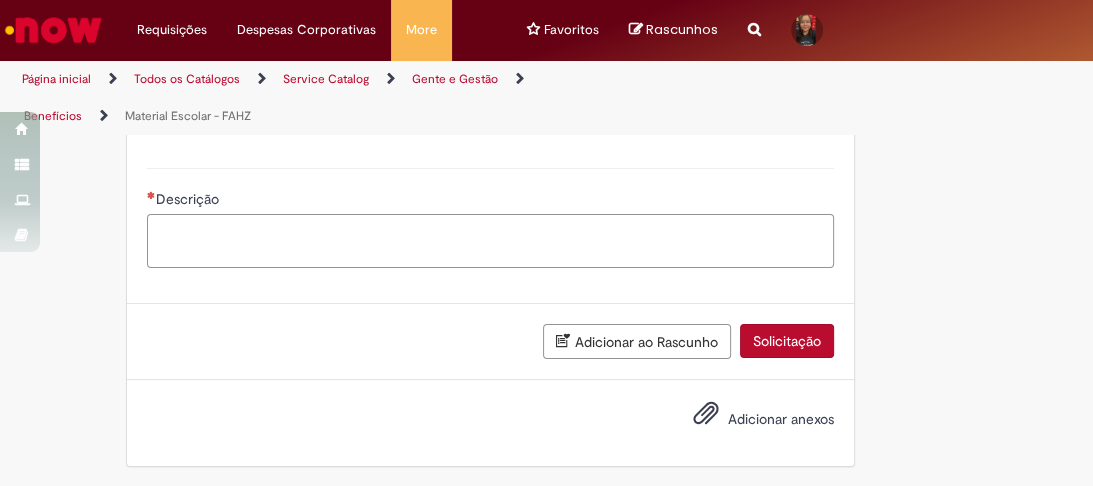 click on "Descrição" at bounding box center (490, 241) 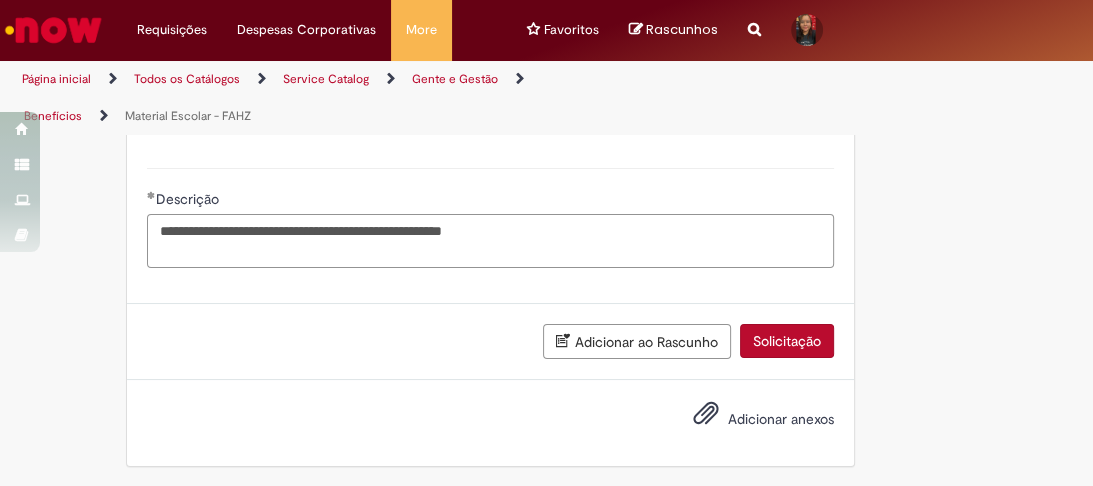 click on "**********" at bounding box center [490, 241] 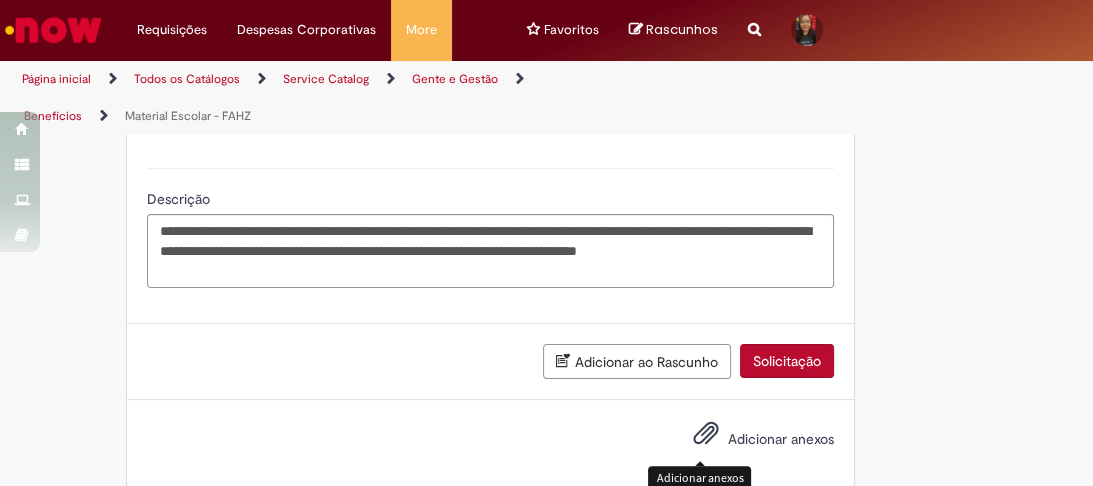 click on "Adicionar anexos" at bounding box center [706, 438] 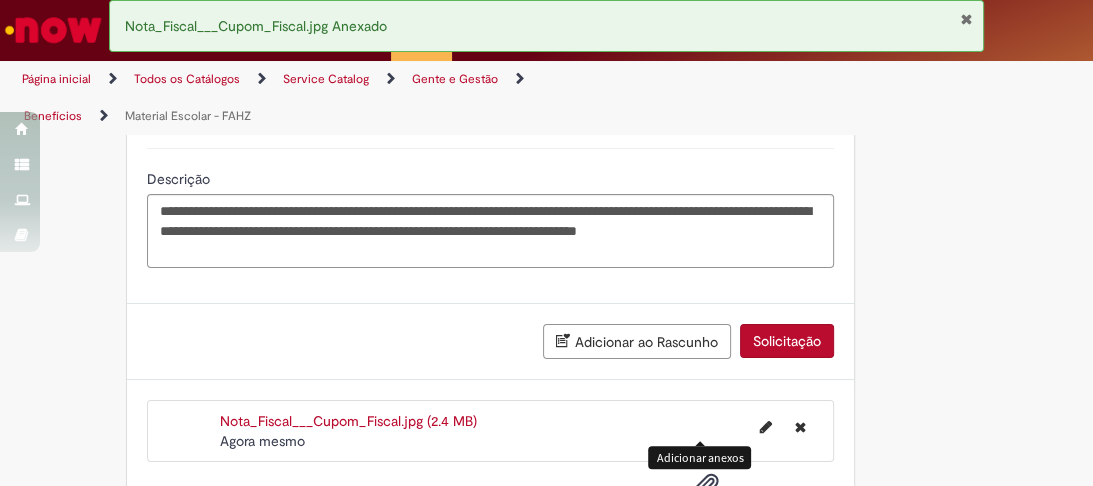 click at bounding box center (966, 19) 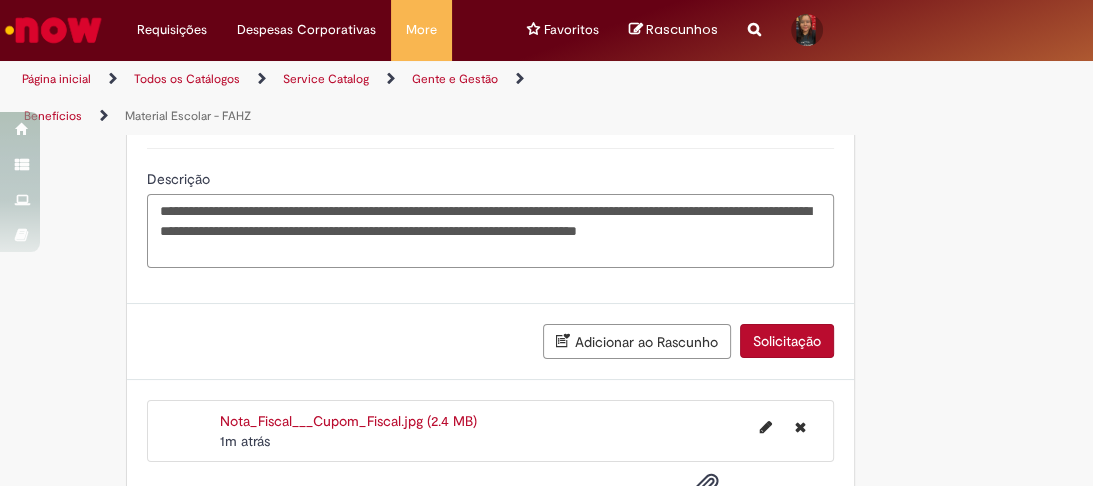 click on "**********" at bounding box center [490, 231] 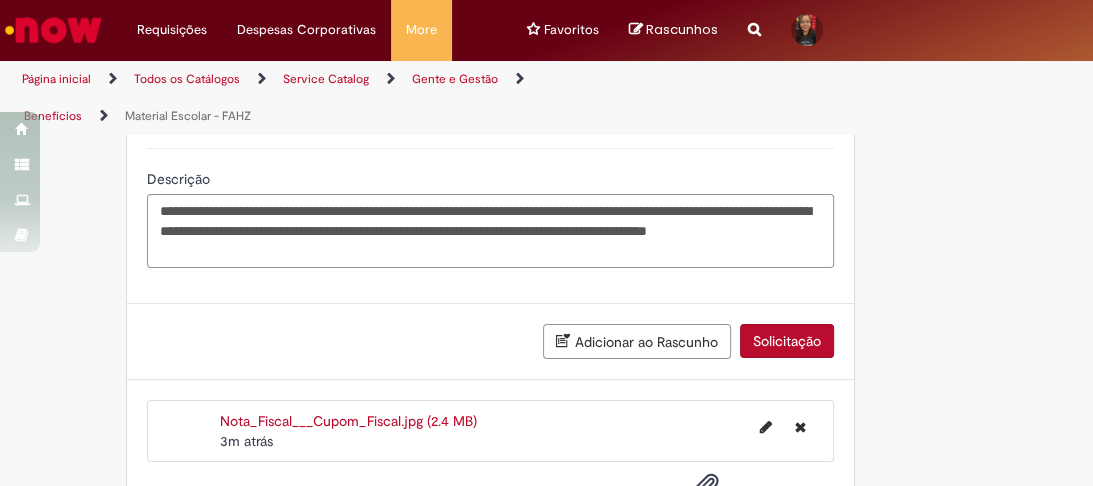 type on "**********" 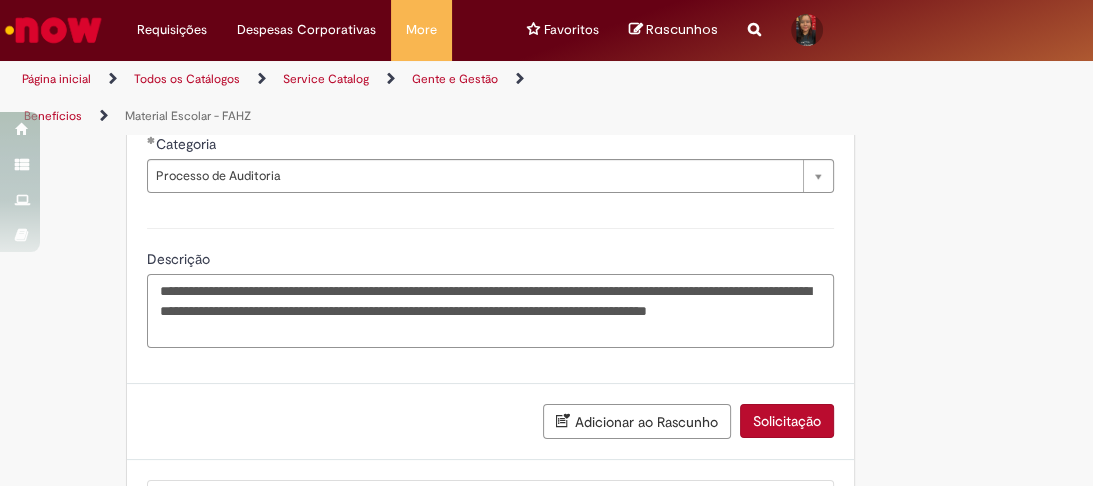 scroll, scrollTop: 1131, scrollLeft: 0, axis: vertical 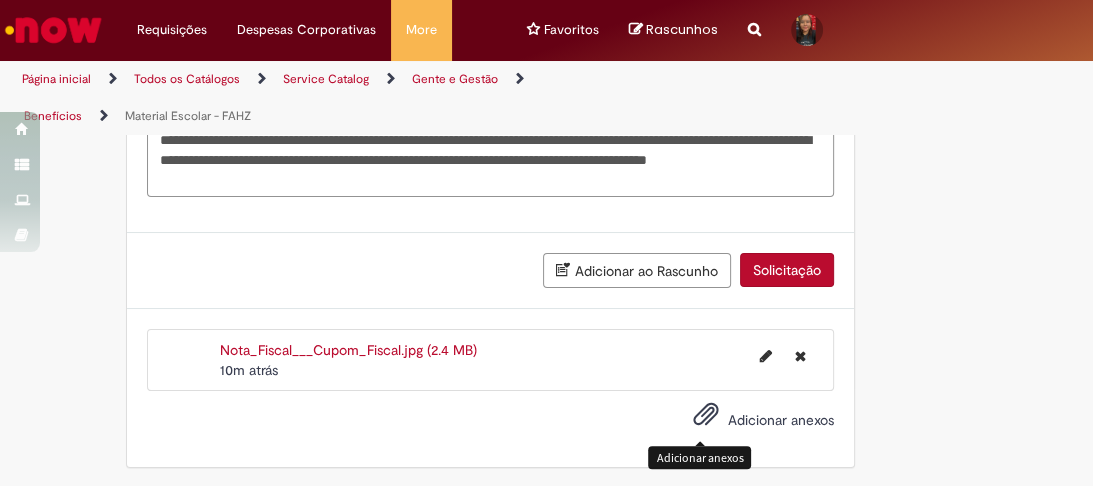 click at bounding box center (706, 415) 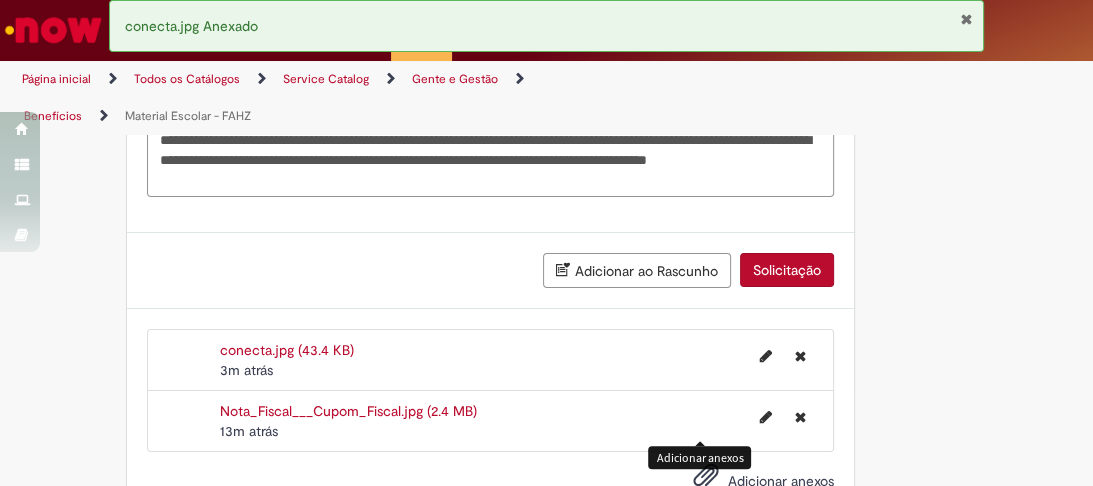 click at bounding box center (966, 19) 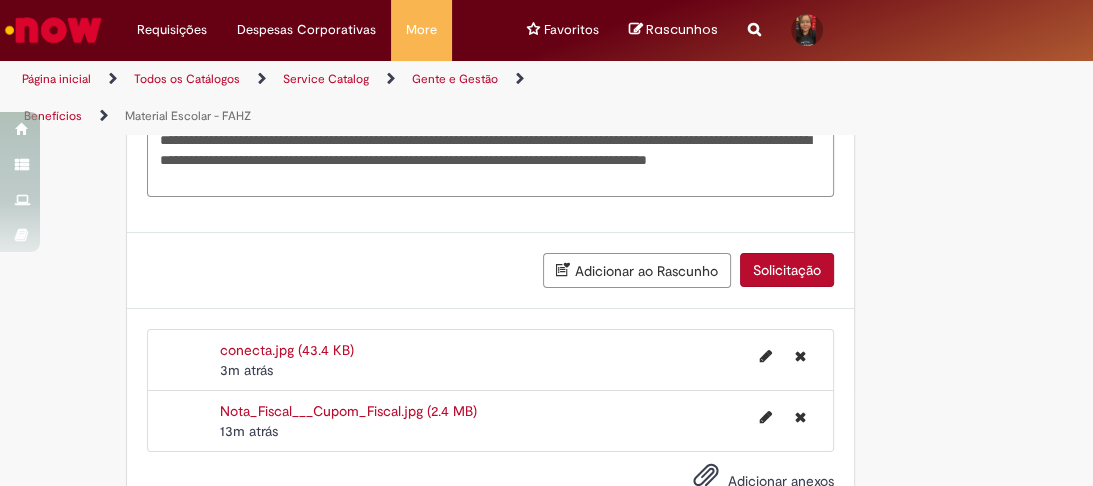 scroll, scrollTop: 1192, scrollLeft: 0, axis: vertical 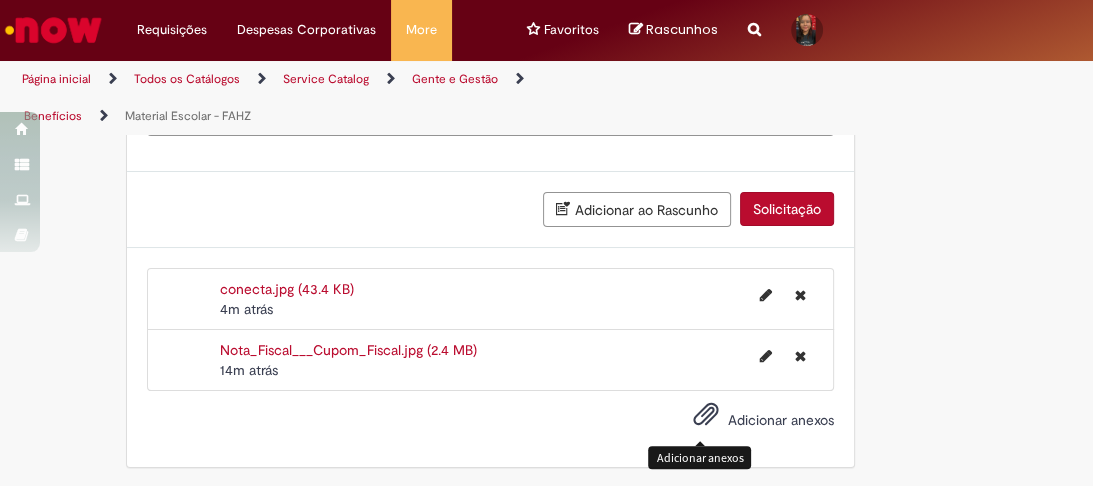click at bounding box center (706, 415) 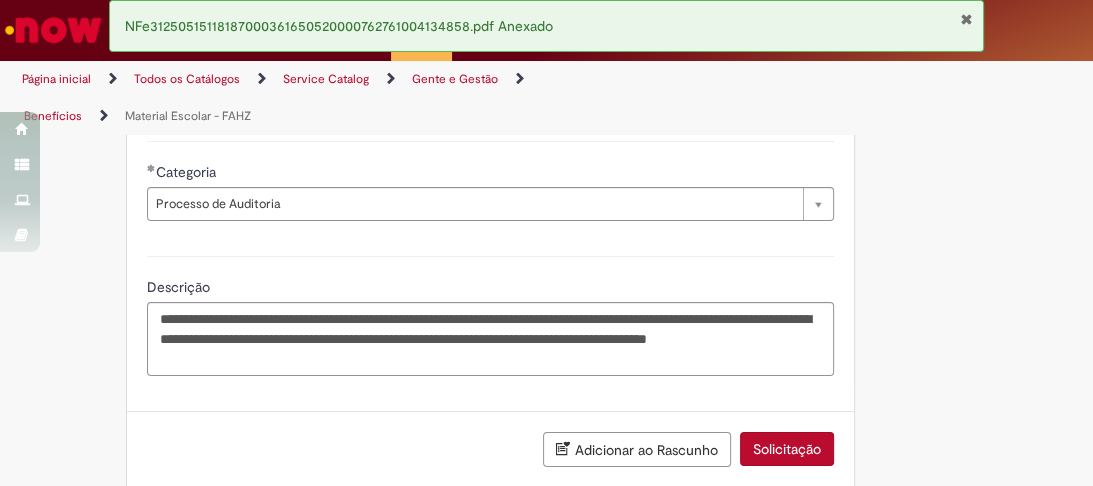 scroll, scrollTop: 1192, scrollLeft: 0, axis: vertical 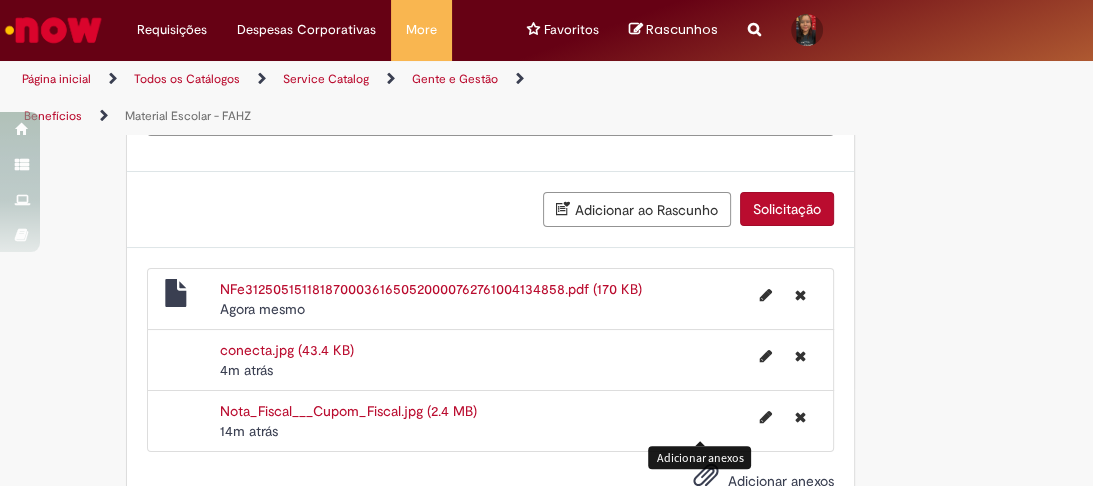 click on "Solicitação" at bounding box center (787, 209) 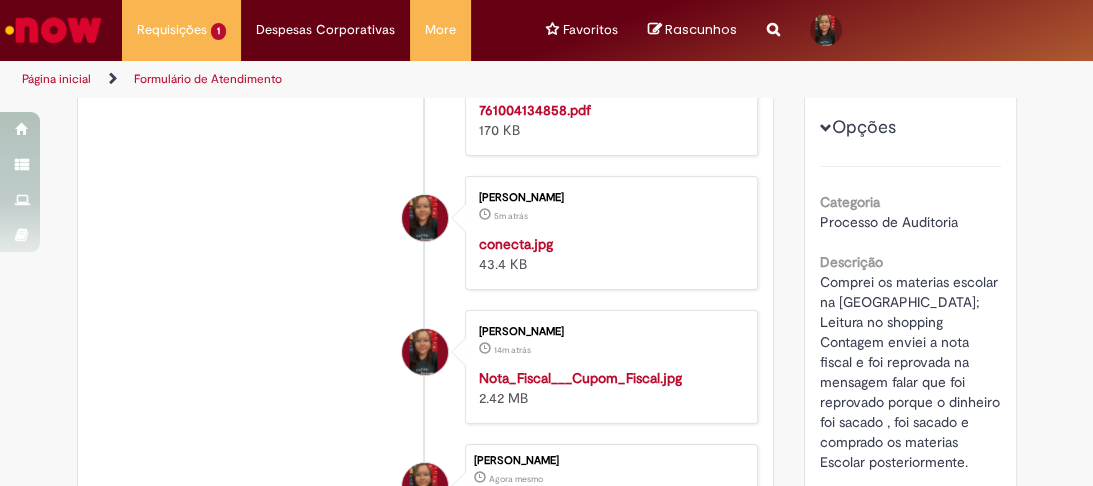 scroll, scrollTop: 400, scrollLeft: 0, axis: vertical 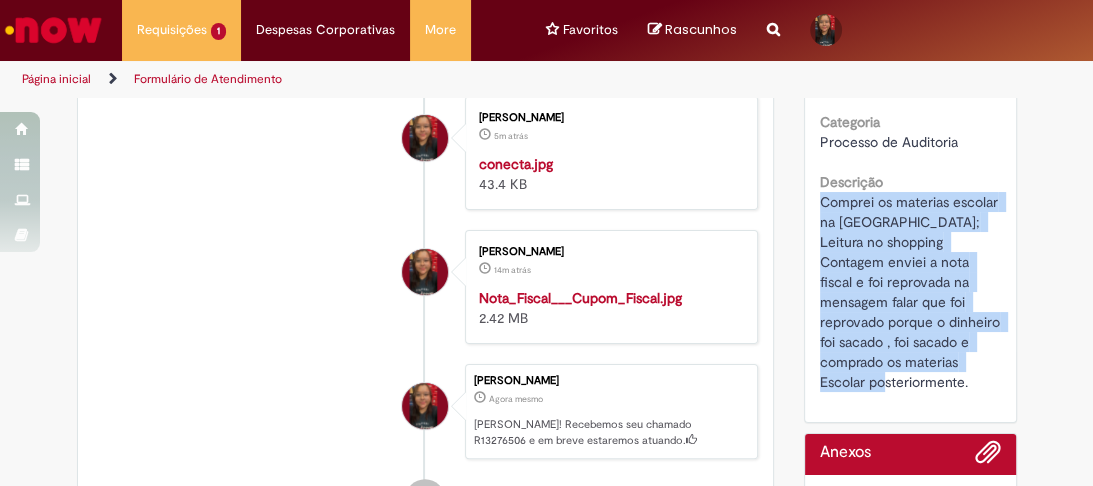 drag, startPoint x: 964, startPoint y: 361, endPoint x: 808, endPoint y: 205, distance: 220.61731 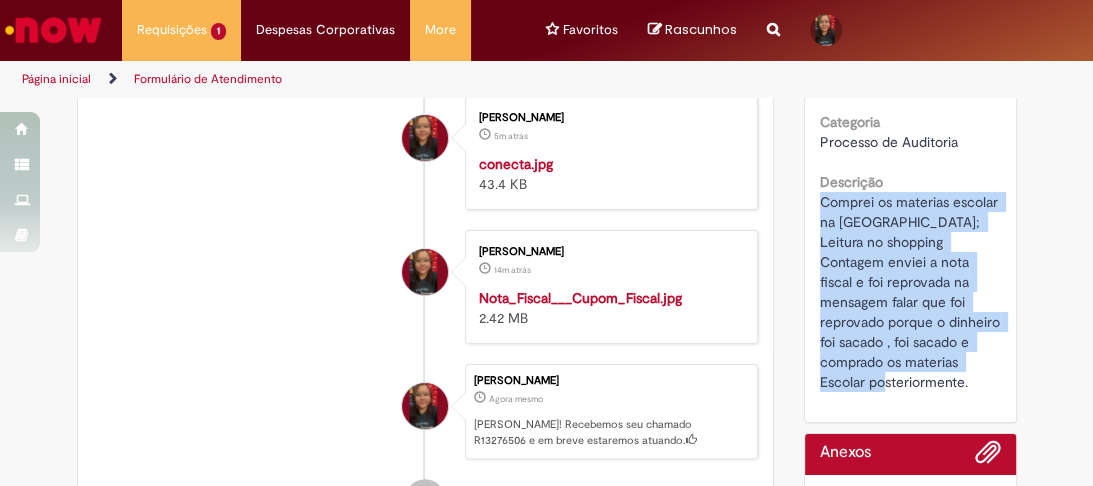copy on "Comprei os materias escolar na [GEOGRAPHIC_DATA]; Leitura no shopping Contagem enviei a nota fiscal e foi reprovada na mensagem falar que foi reprovado porque o dinheiro foi sacado , foi sacado e comprado os materias Escolar posteriormente." 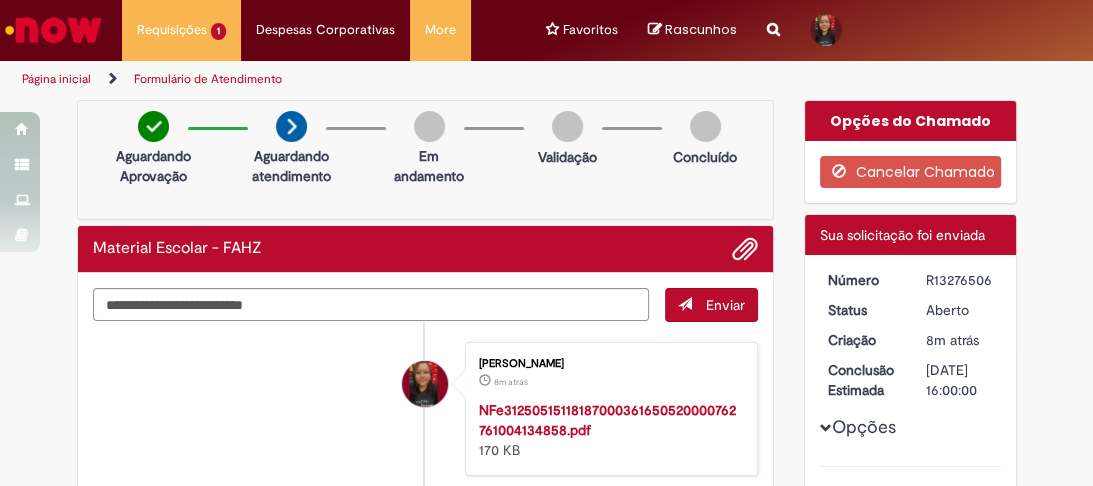 scroll, scrollTop: 160, scrollLeft: 0, axis: vertical 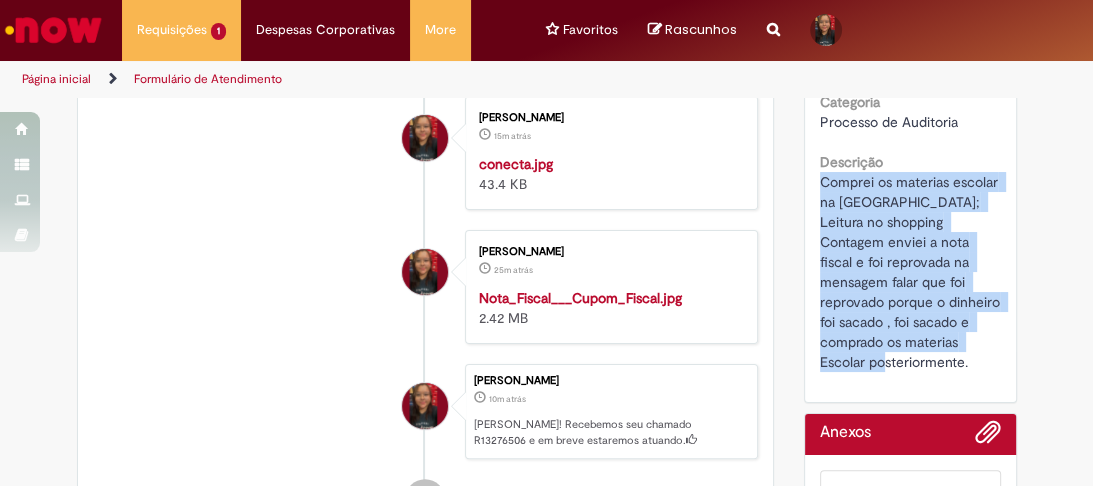 click at bounding box center [608, 154] 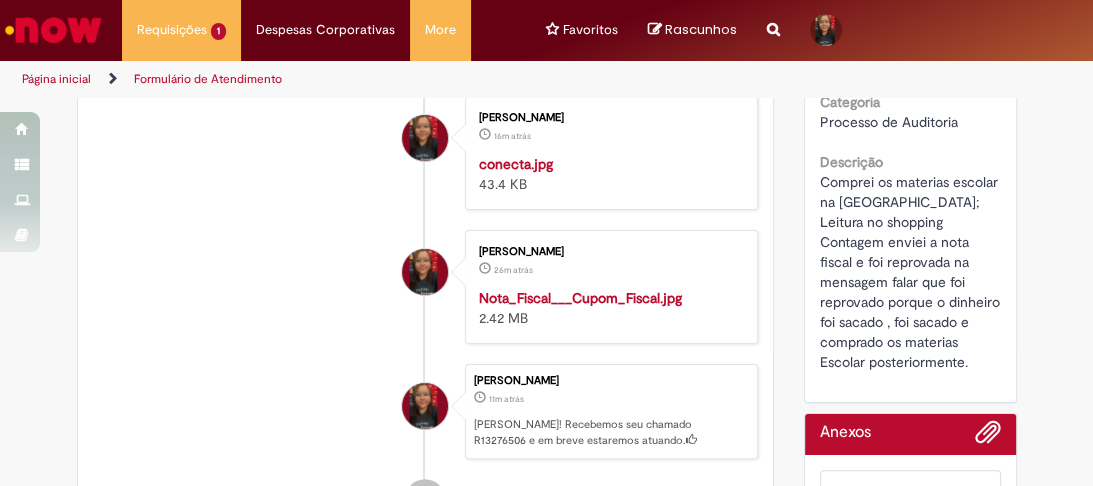 click on "[PERSON_NAME]
16m atrás 16 minutos atrás
conecta.jpg  43.4 KB" at bounding box center (426, 153) 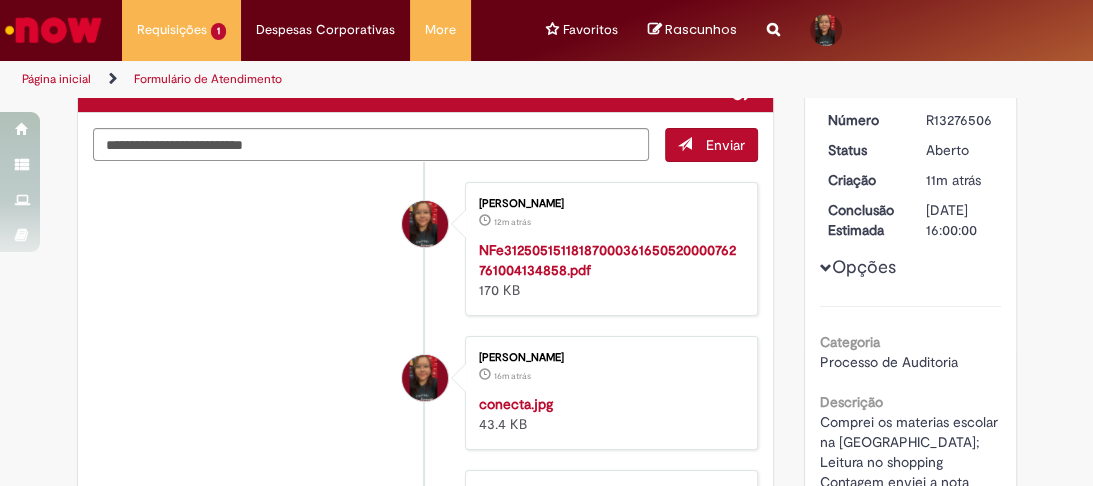 scroll, scrollTop: 0, scrollLeft: 0, axis: both 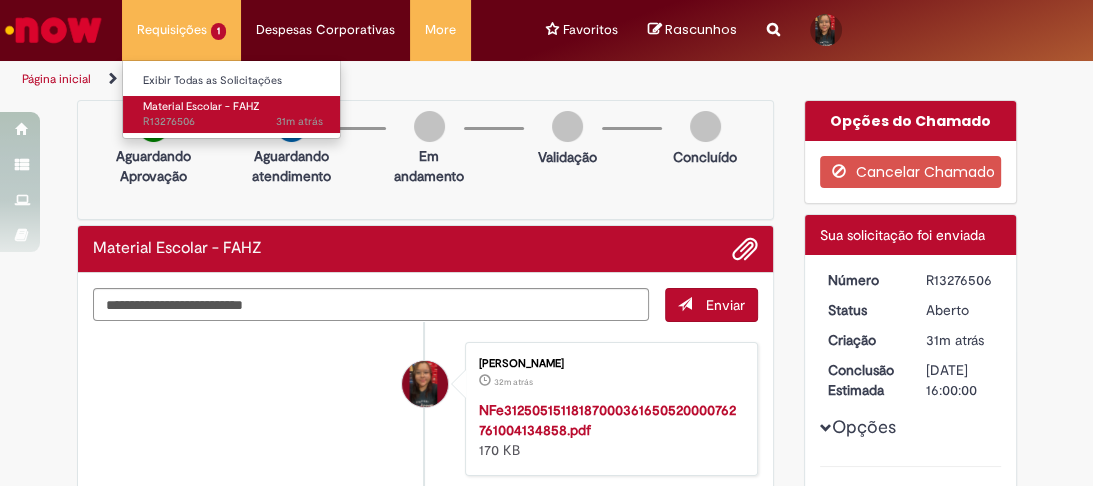 click on "Material Escolar - FAHZ" at bounding box center (201, 106) 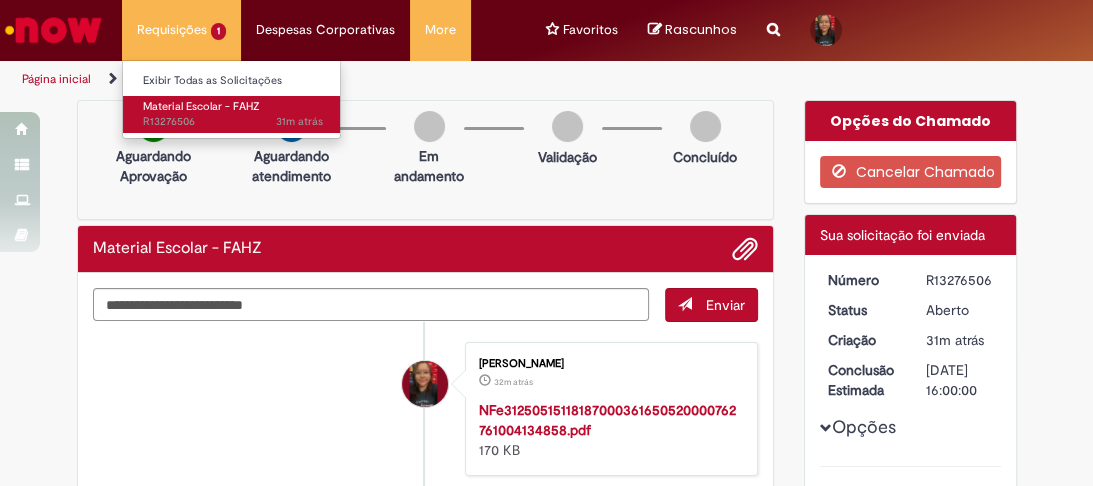 click on "Material Escolar - FAHZ" at bounding box center (201, 106) 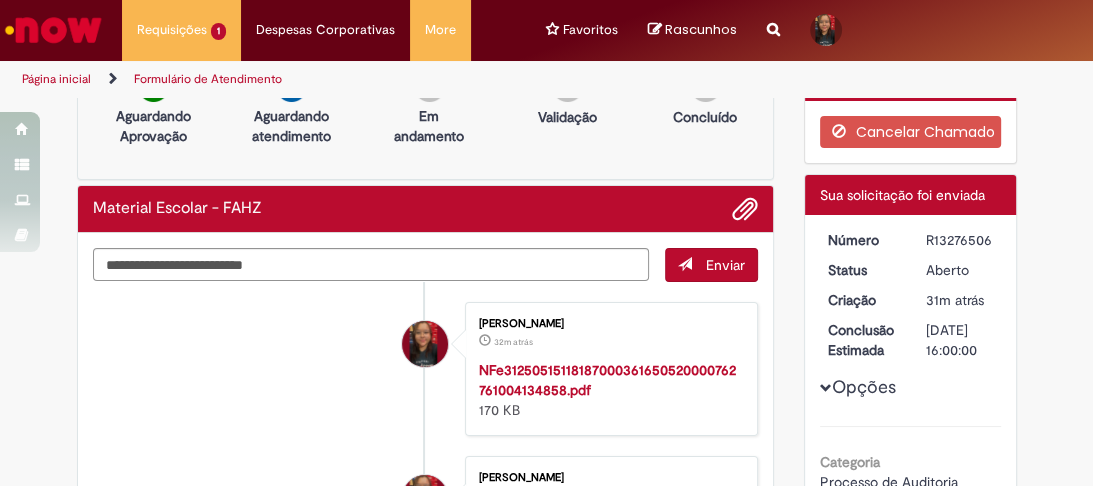scroll, scrollTop: 0, scrollLeft: 0, axis: both 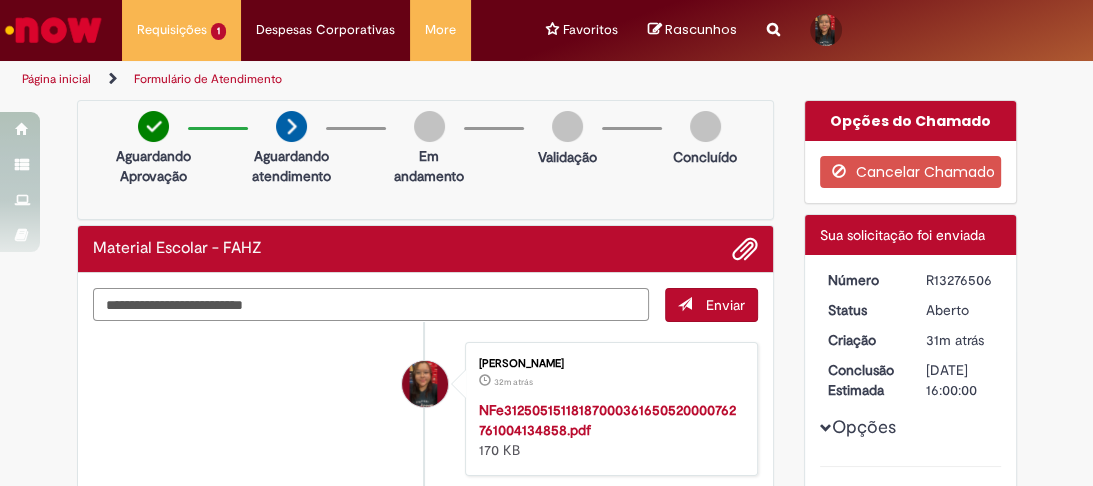 click at bounding box center [371, 305] 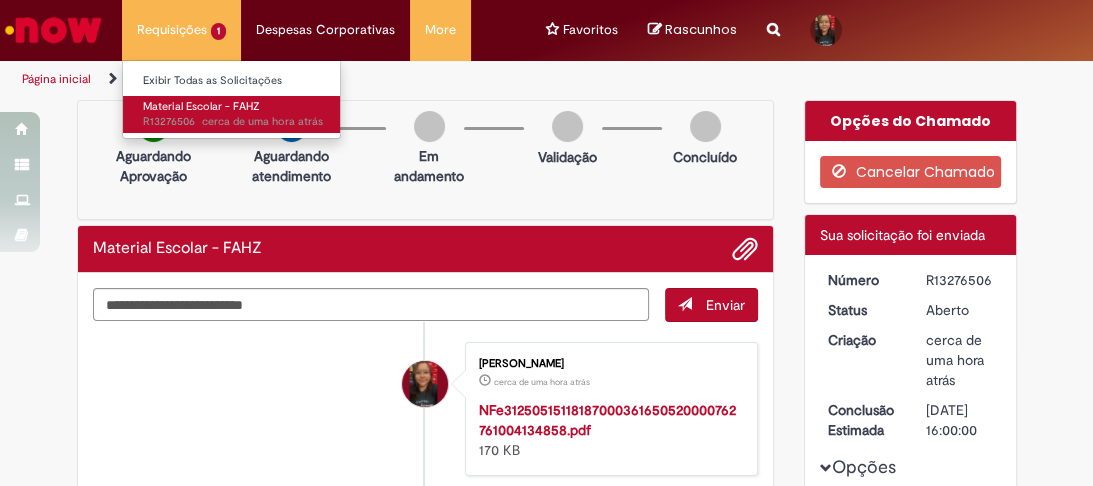 click on "cerca de uma hora atrás" at bounding box center (262, 121) 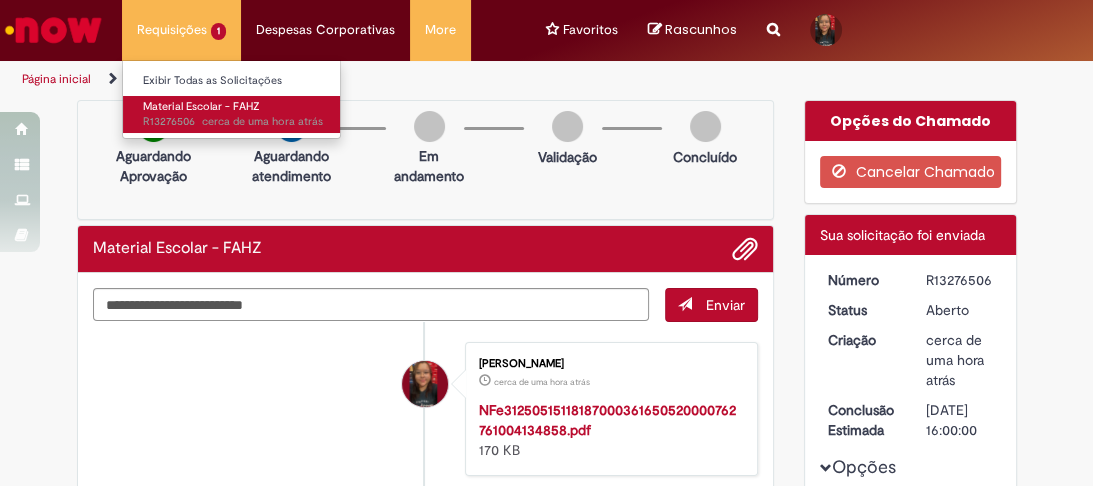 click on "Material Escolar - FAHZ" at bounding box center [201, 106] 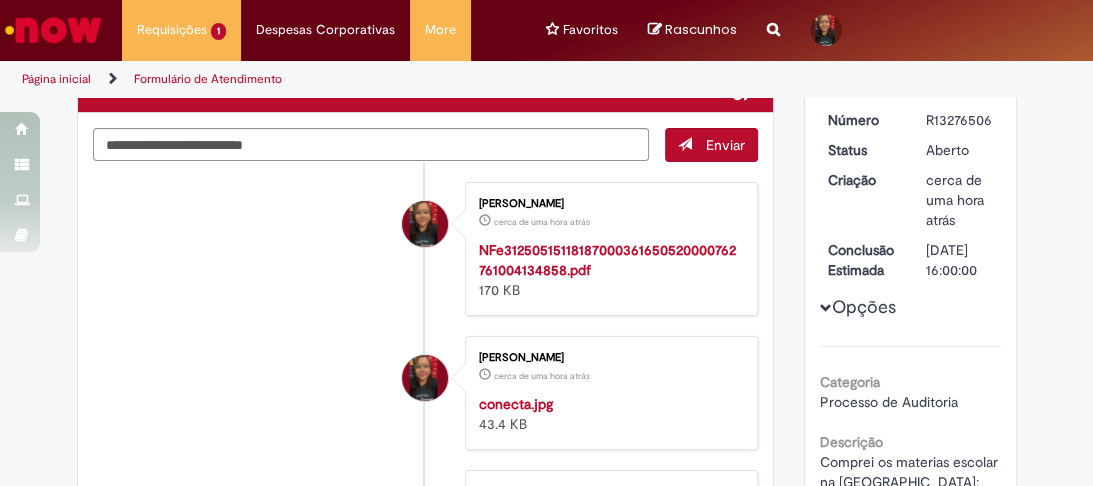 scroll, scrollTop: 0, scrollLeft: 0, axis: both 